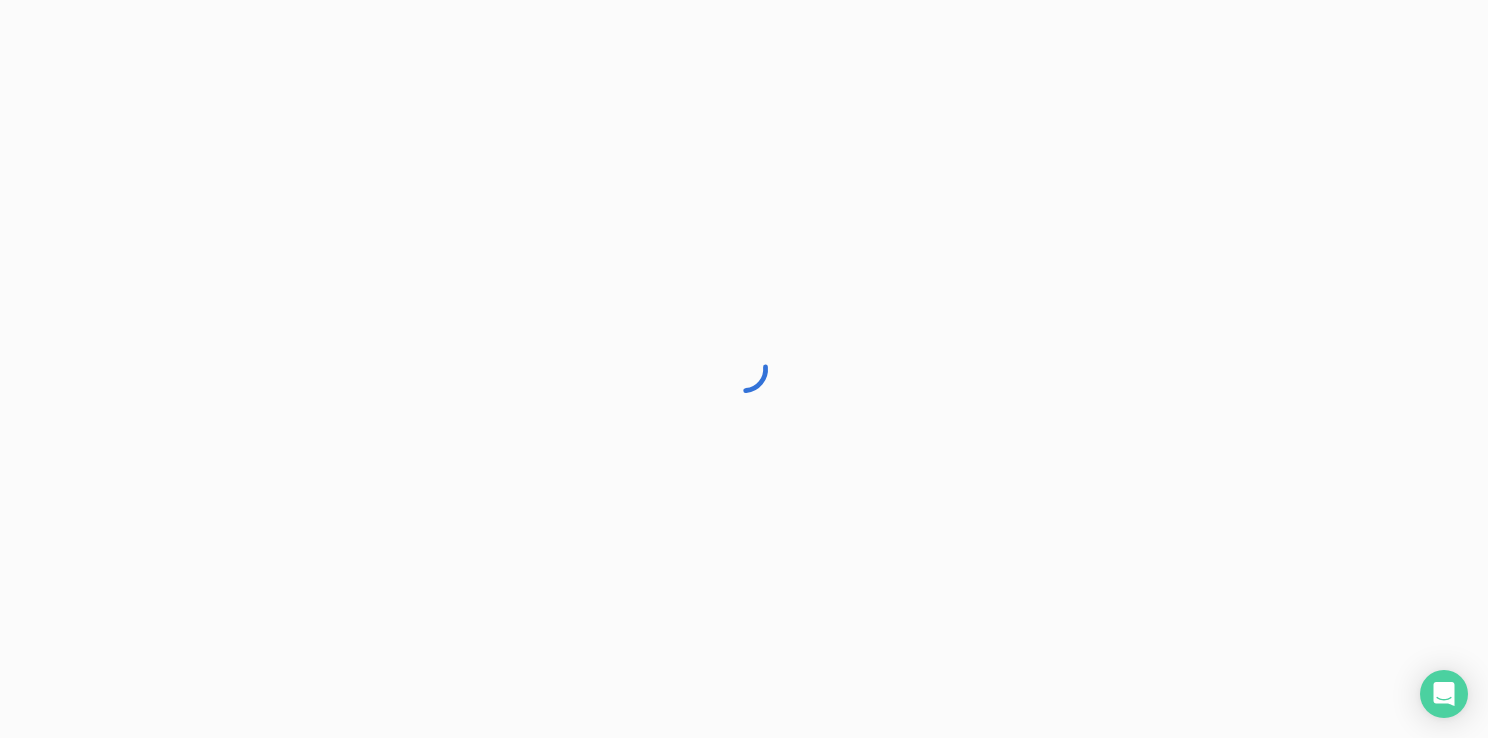 scroll, scrollTop: 0, scrollLeft: 0, axis: both 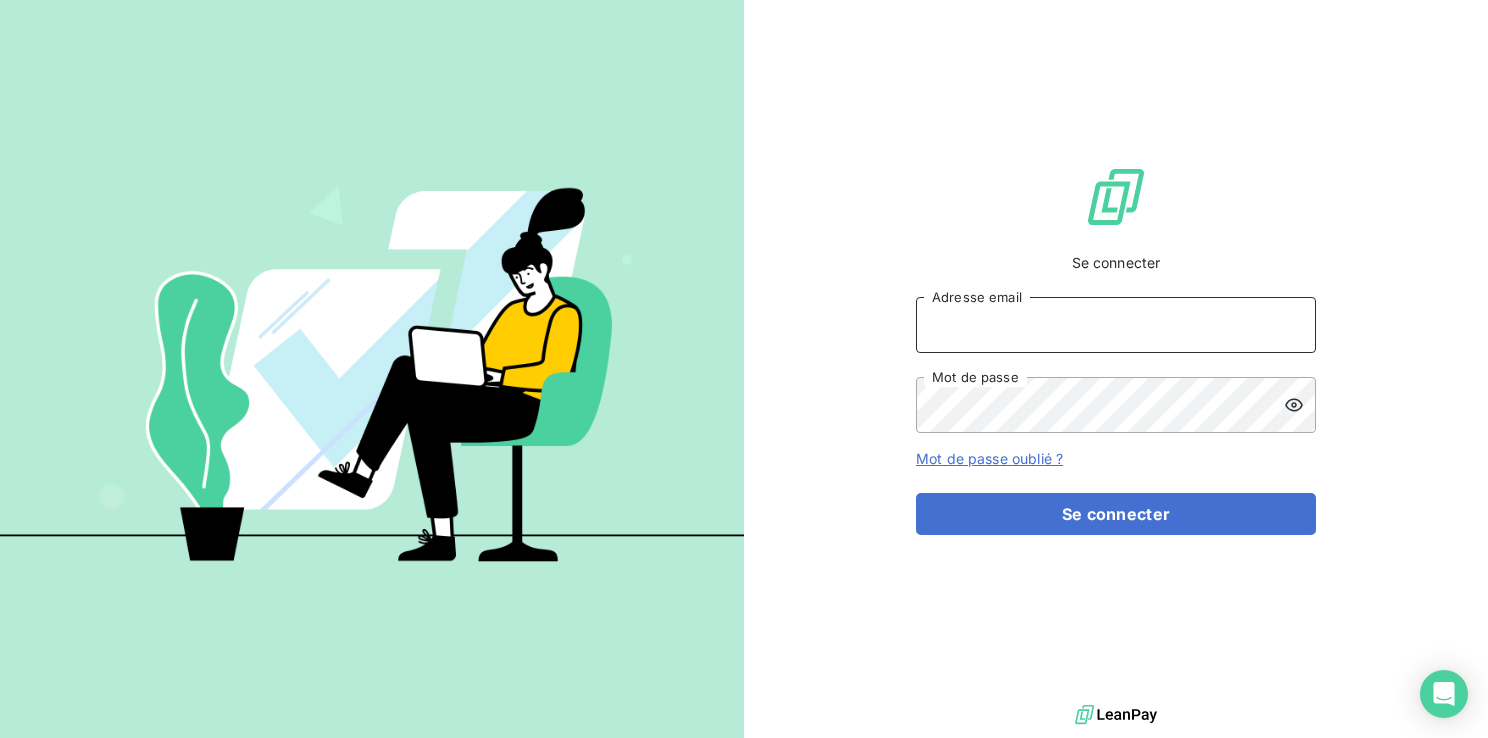 type on "[NAME]@[DOMAIN].[TLD]" 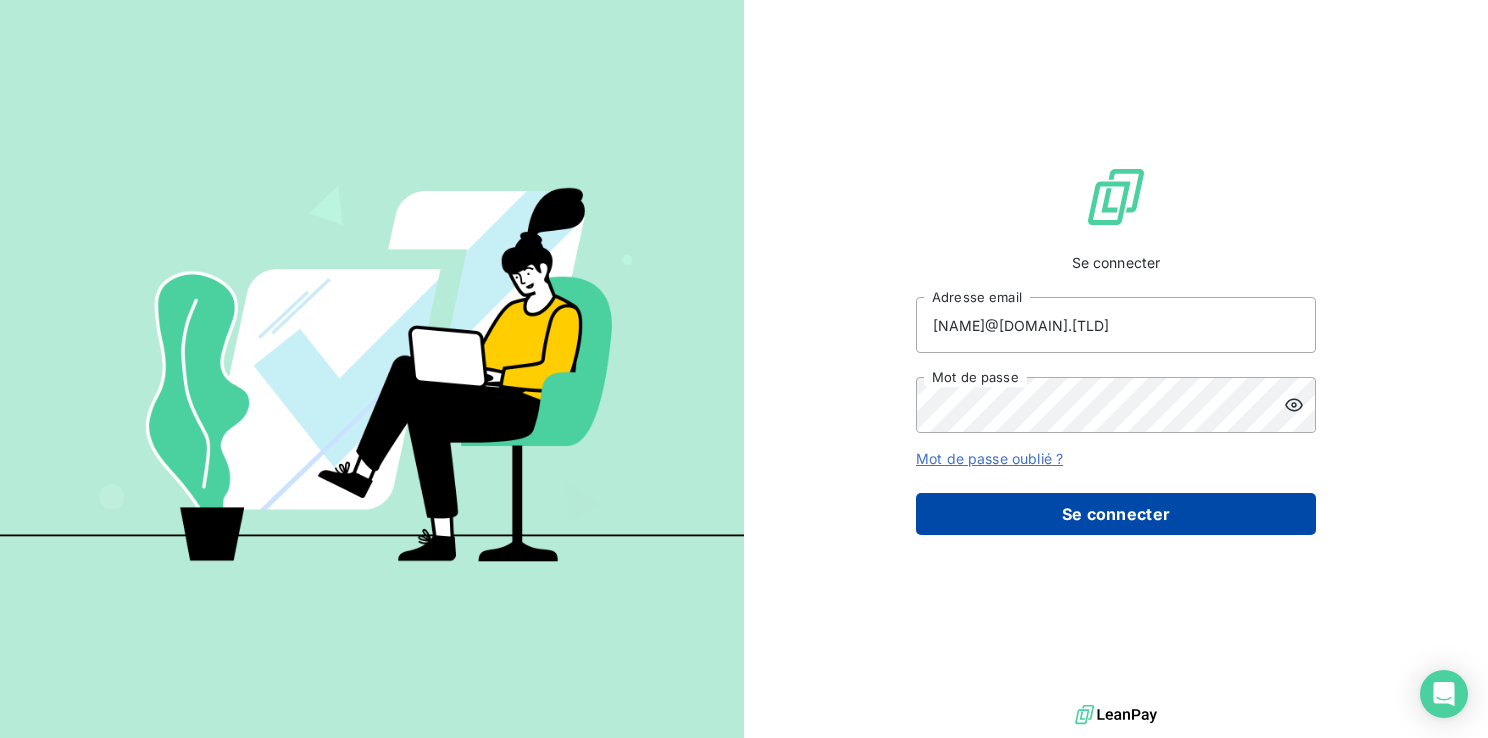 click on "Se connecter" at bounding box center (1116, 514) 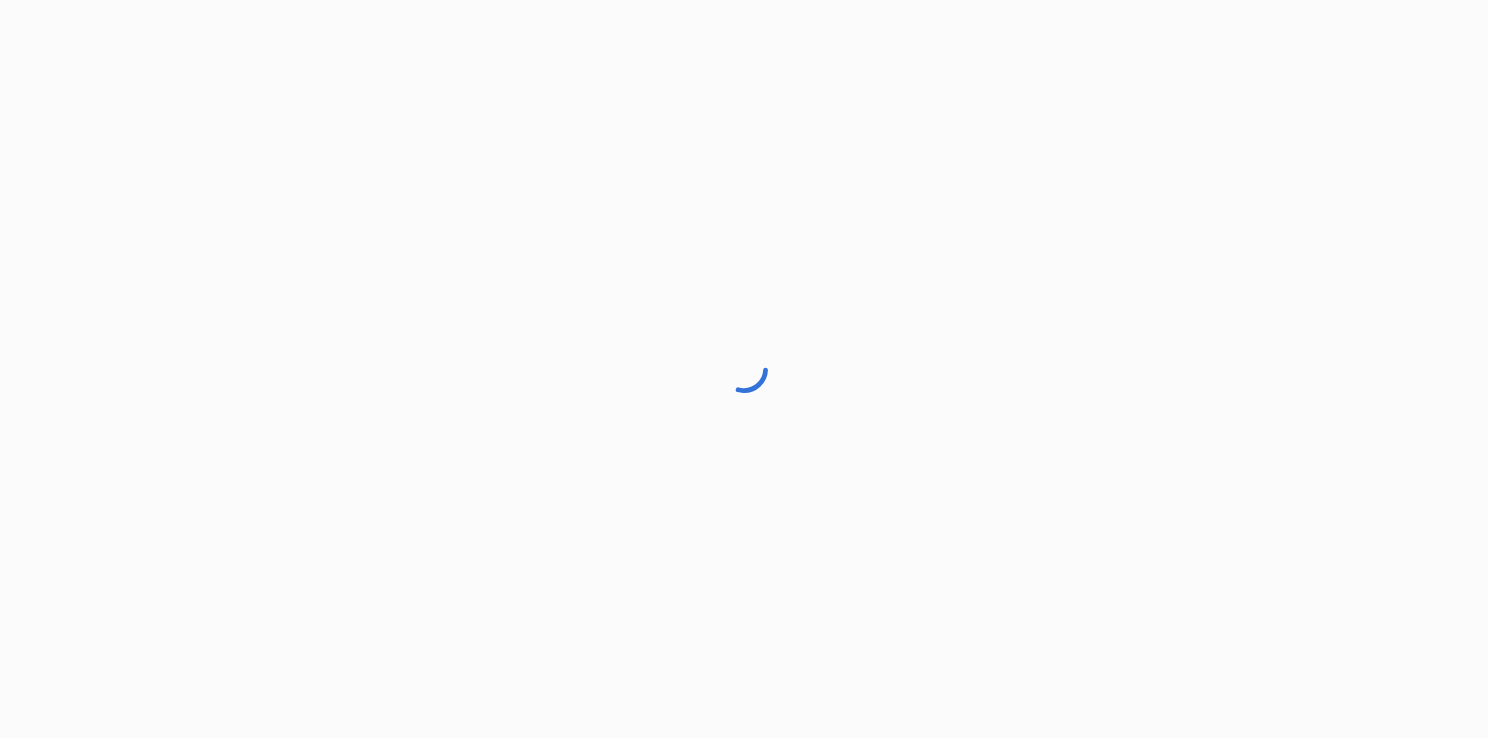 scroll, scrollTop: 0, scrollLeft: 0, axis: both 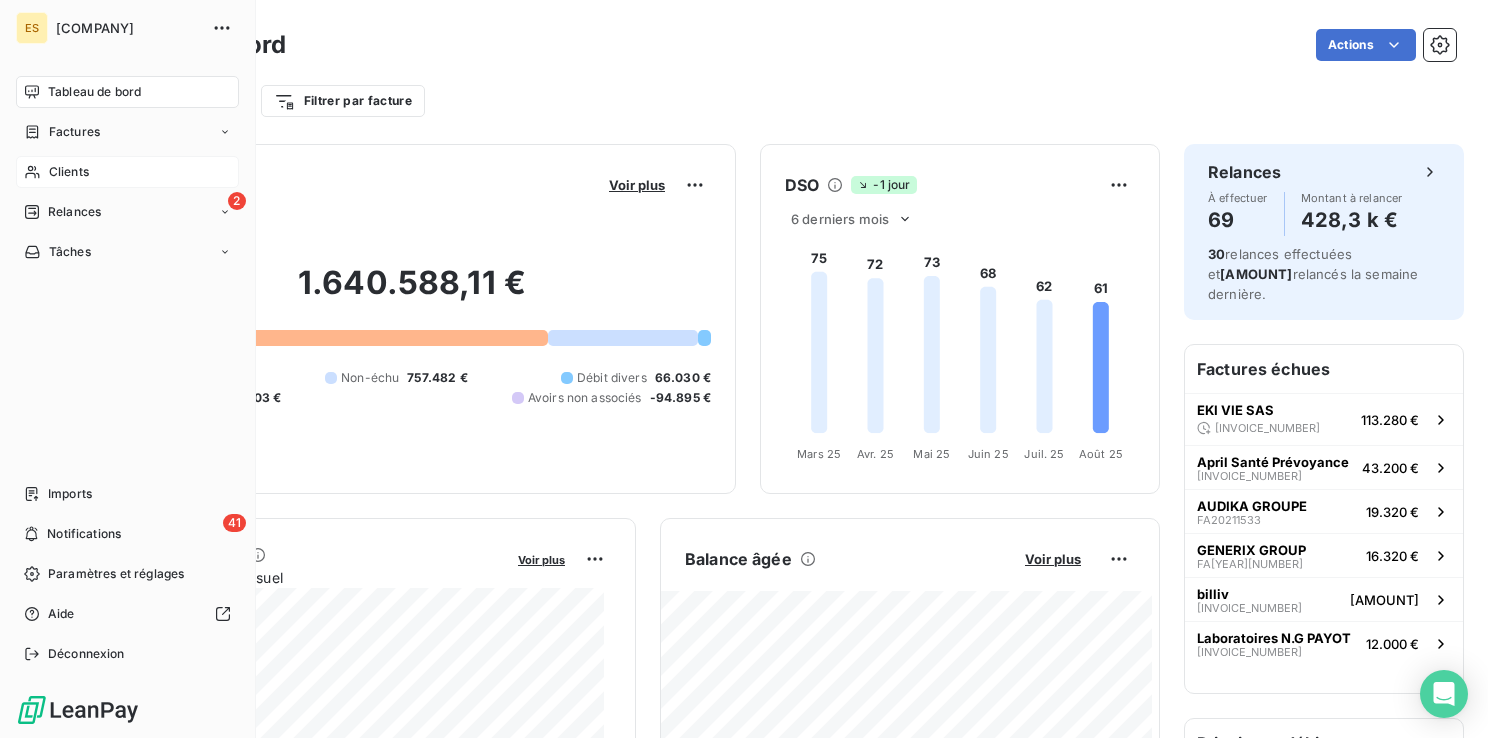 click on "Clients" at bounding box center [69, 172] 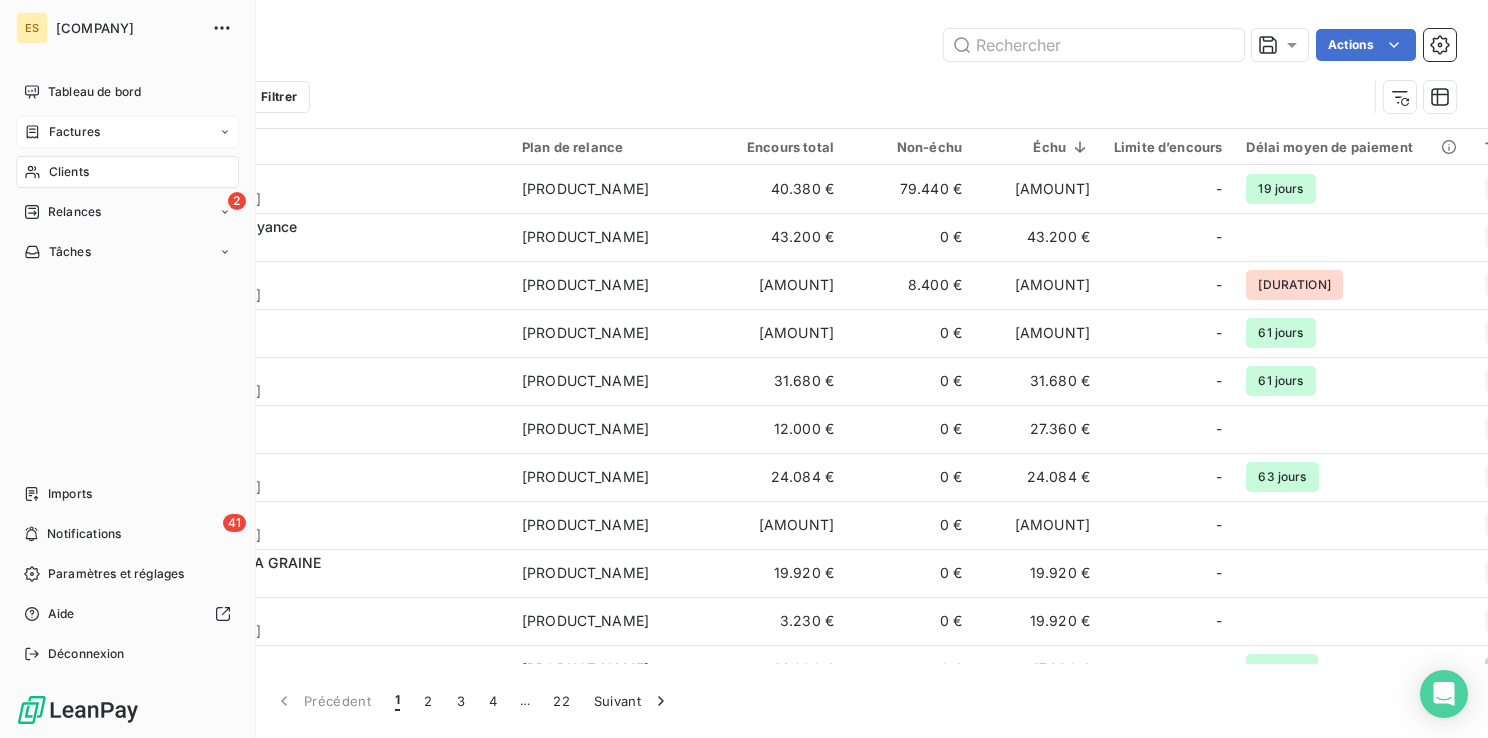 click on "Factures" at bounding box center (74, 132) 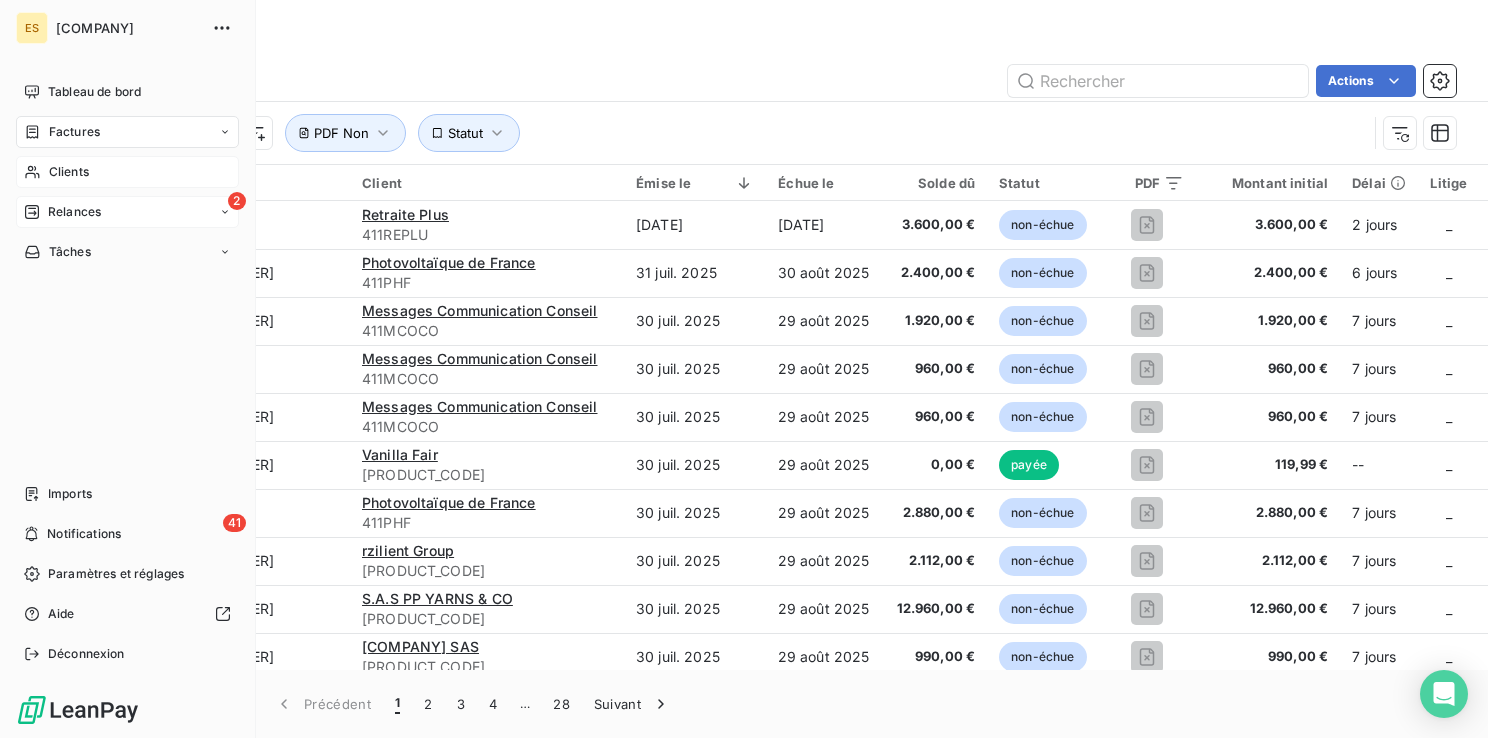 click on "Relances" at bounding box center [74, 212] 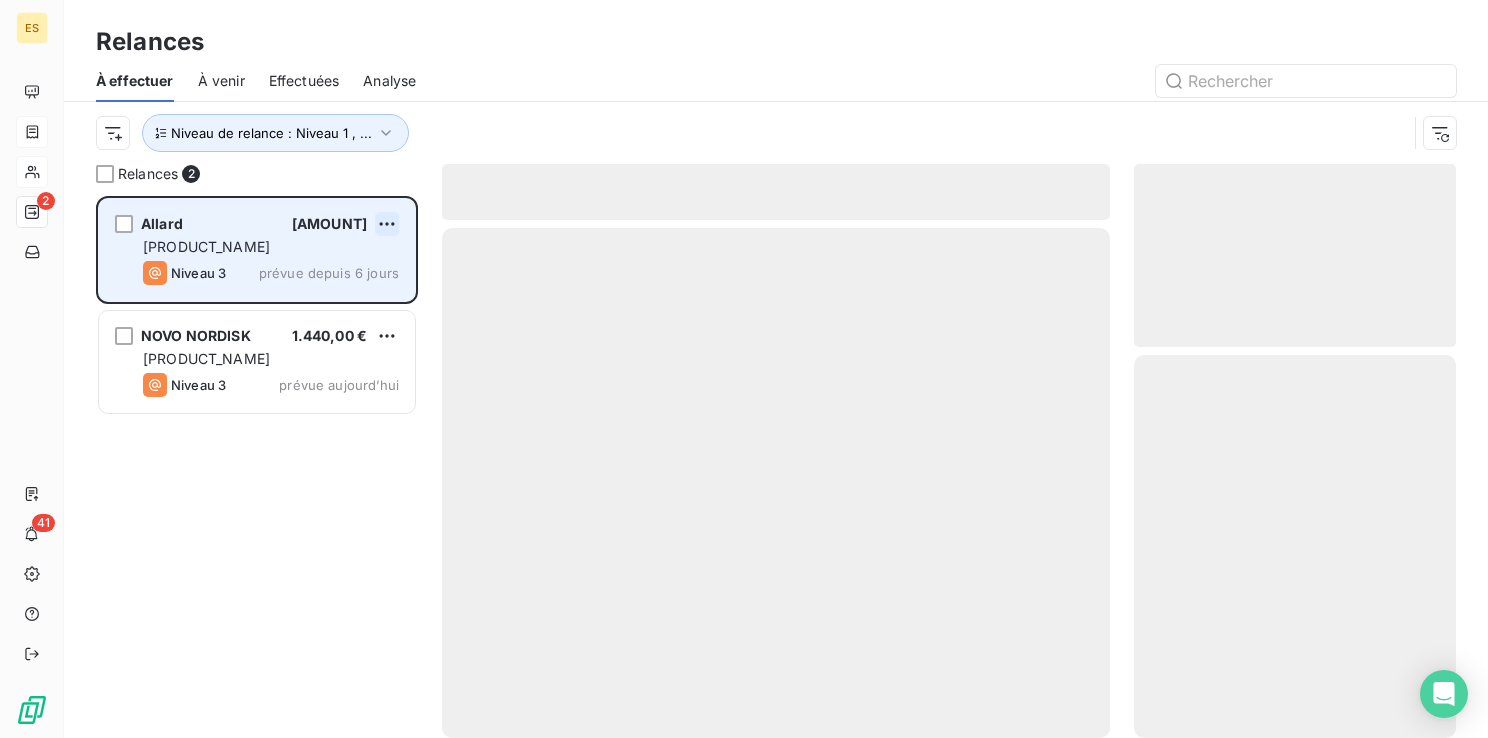 scroll, scrollTop: 16, scrollLeft: 16, axis: both 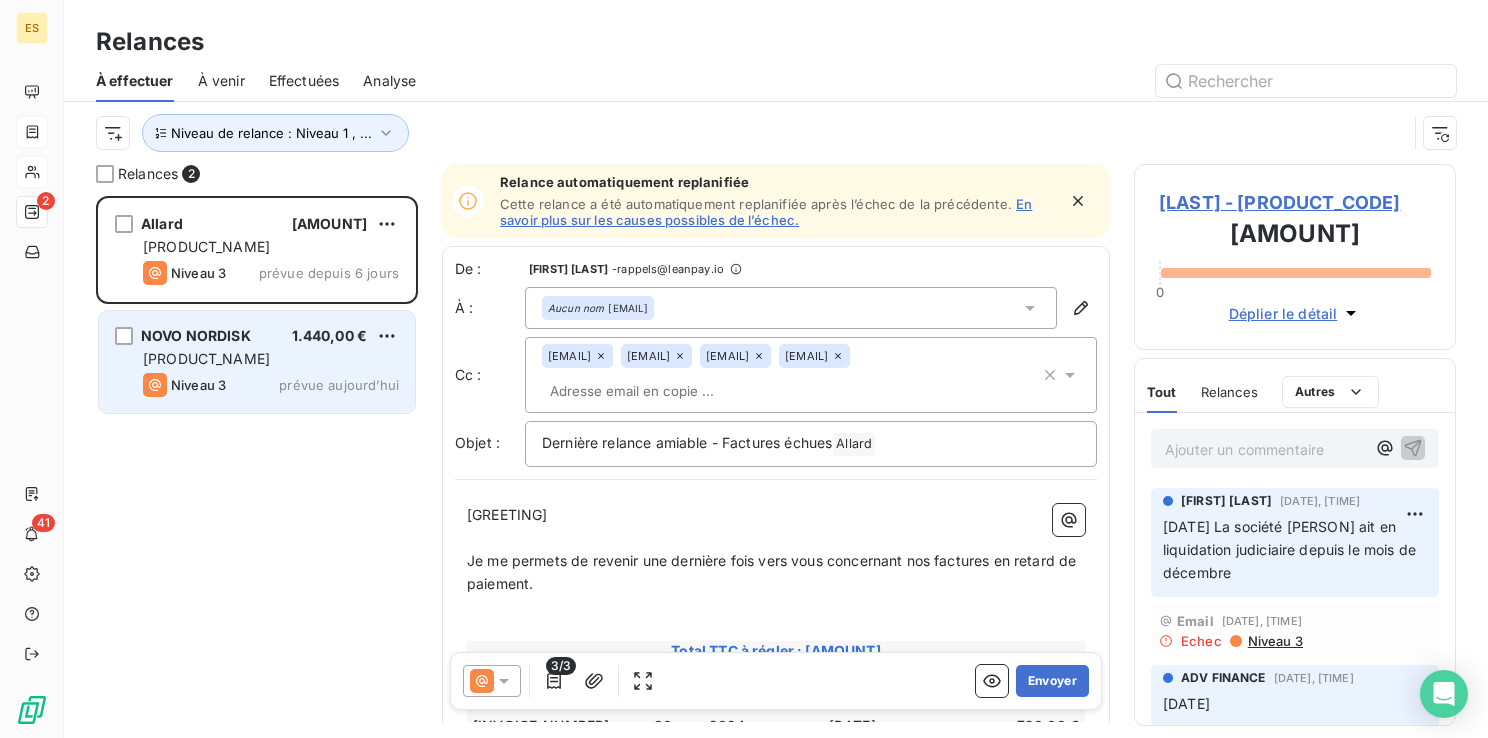 click on "[PRODUCT_NAME]" at bounding box center (206, 358) 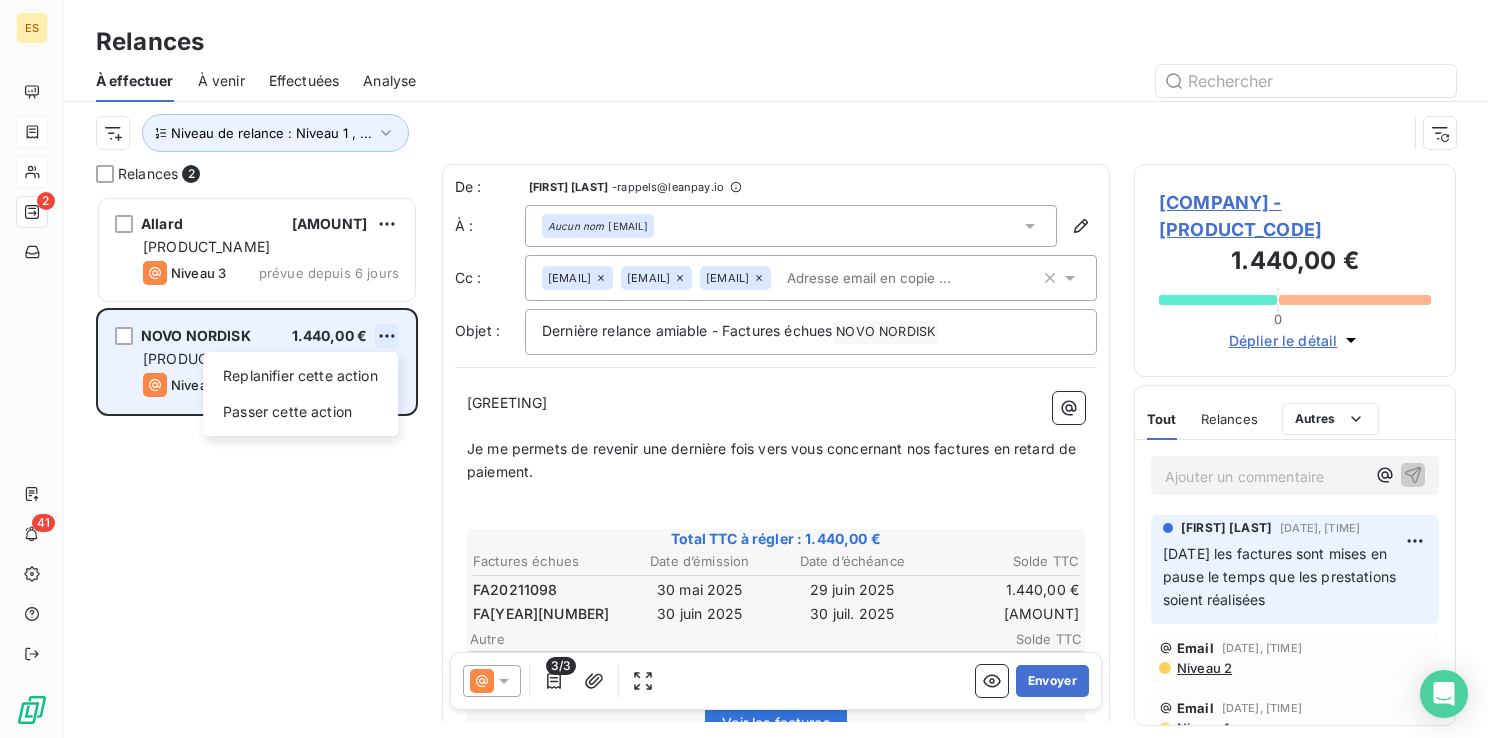 click on "Niveau de relance : Niveau 1 , ... Relances 2 [NAME] [PRICE] Plan de relance manuel Niveau 3 prévue depuis 6 jours [COMPANY] [PRICE] Replanifier cette action Passer cette action Plan de relance manuel Niveau 3 prévue aujourd’hui De : [NAME] - [EMAIL] À : Aucun nom <[EMAIL]> Cc : [EMAIL] [EMAIL] [EMAIL] Objet :Dernière relance amiable - Factures échues ﻿ ﻿ Madame, Monsieur bonjour, ﻿ Je me permets de revenir une dernière fois vers vous concernant nos factures en retard de paiement.  ﻿ ﻿ Total TTC à régler :   [PRICE] Factures échues Date d’émission Date d’échéance Solde TTC [INVOICE] [DATE] [DATE] [PRICE] [INVOICE] [DATE] [DATE] [PRICE] Autre Solde TTC Paiements reçus non affectés [PRICE] Voir   les factures ﻿ ﻿ ﻿ ﻿ ﻿ 3/3 0" at bounding box center (744, 369) 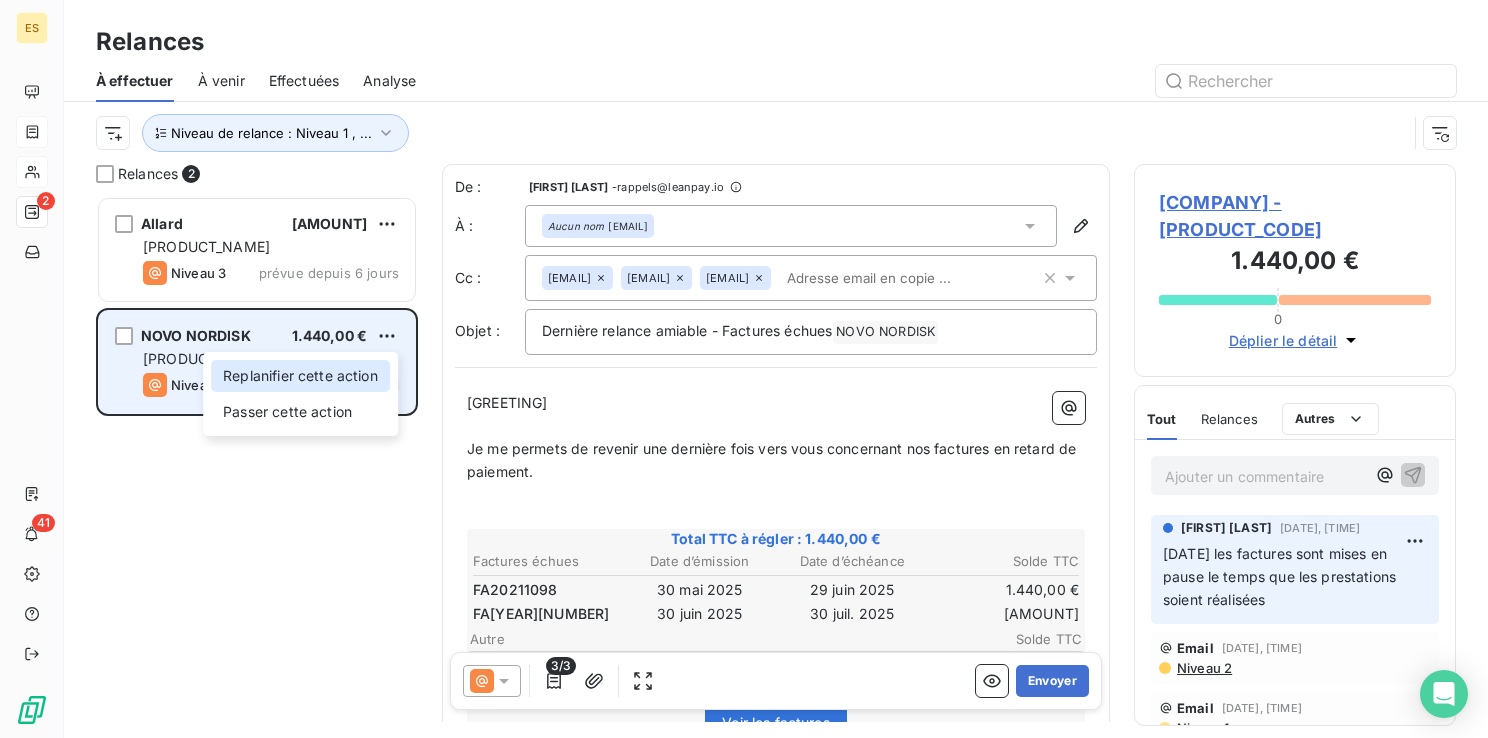 click on "Replanifier cette action" at bounding box center (300, 376) 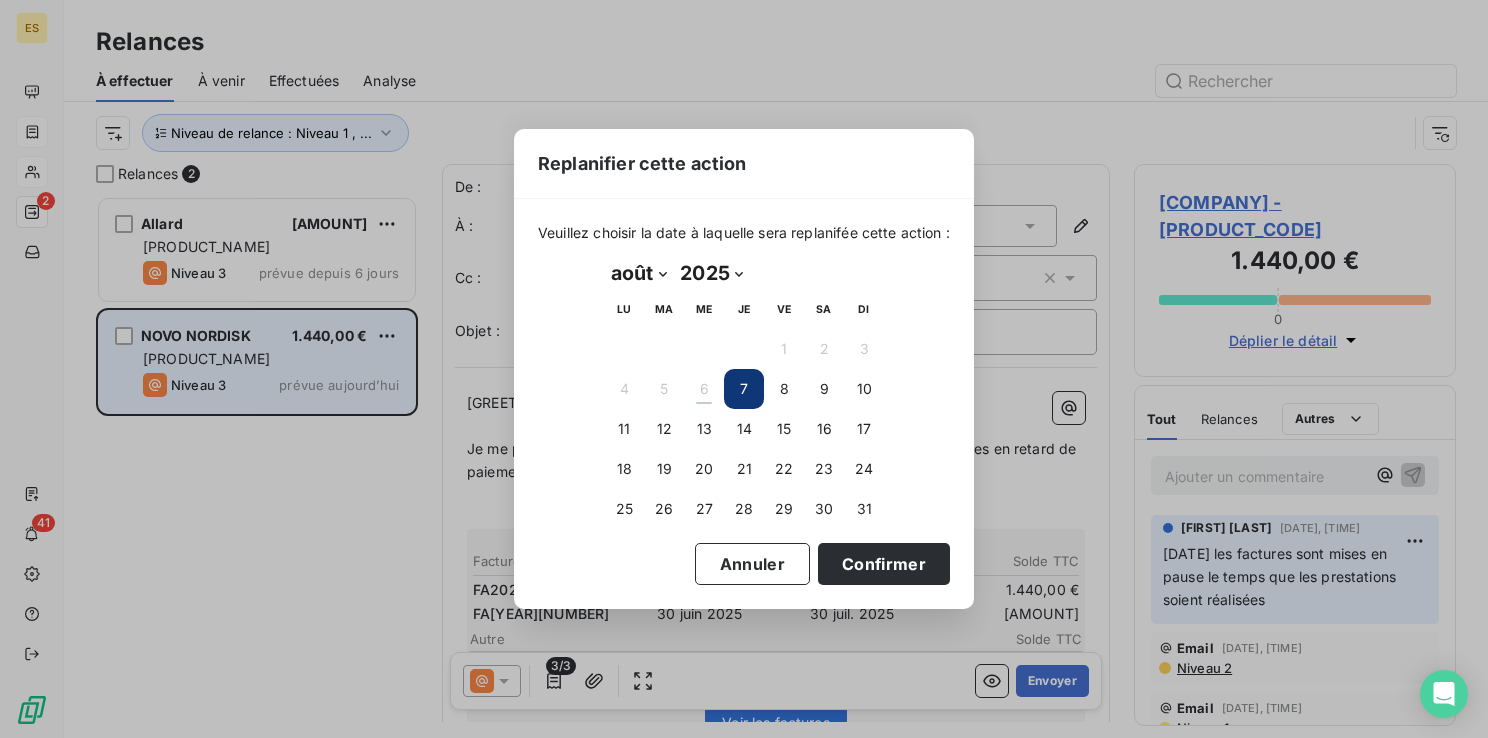 click on "janvier février mars avril mai juin juillet août septembre octobre novembre décembre" at bounding box center [638, 273] 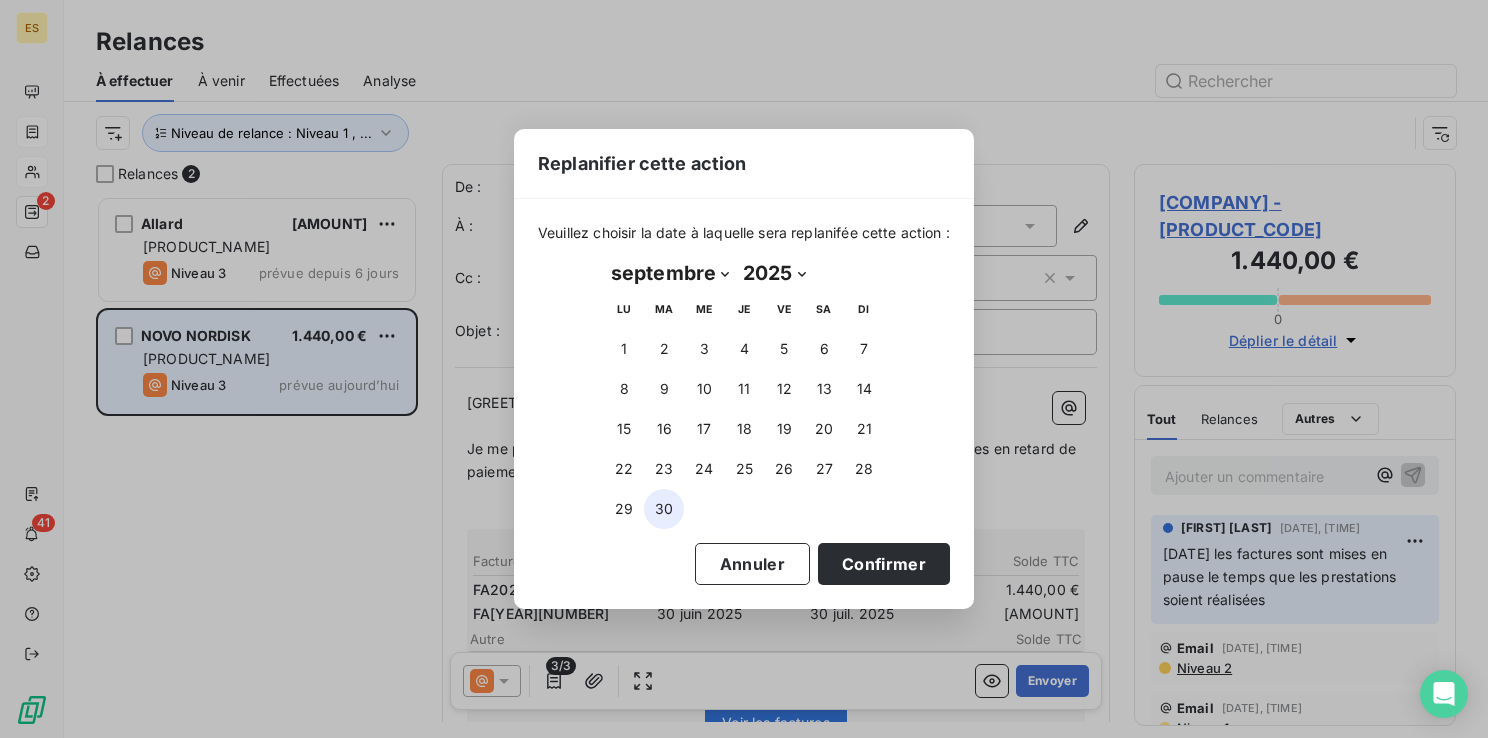click on "30" at bounding box center (664, 509) 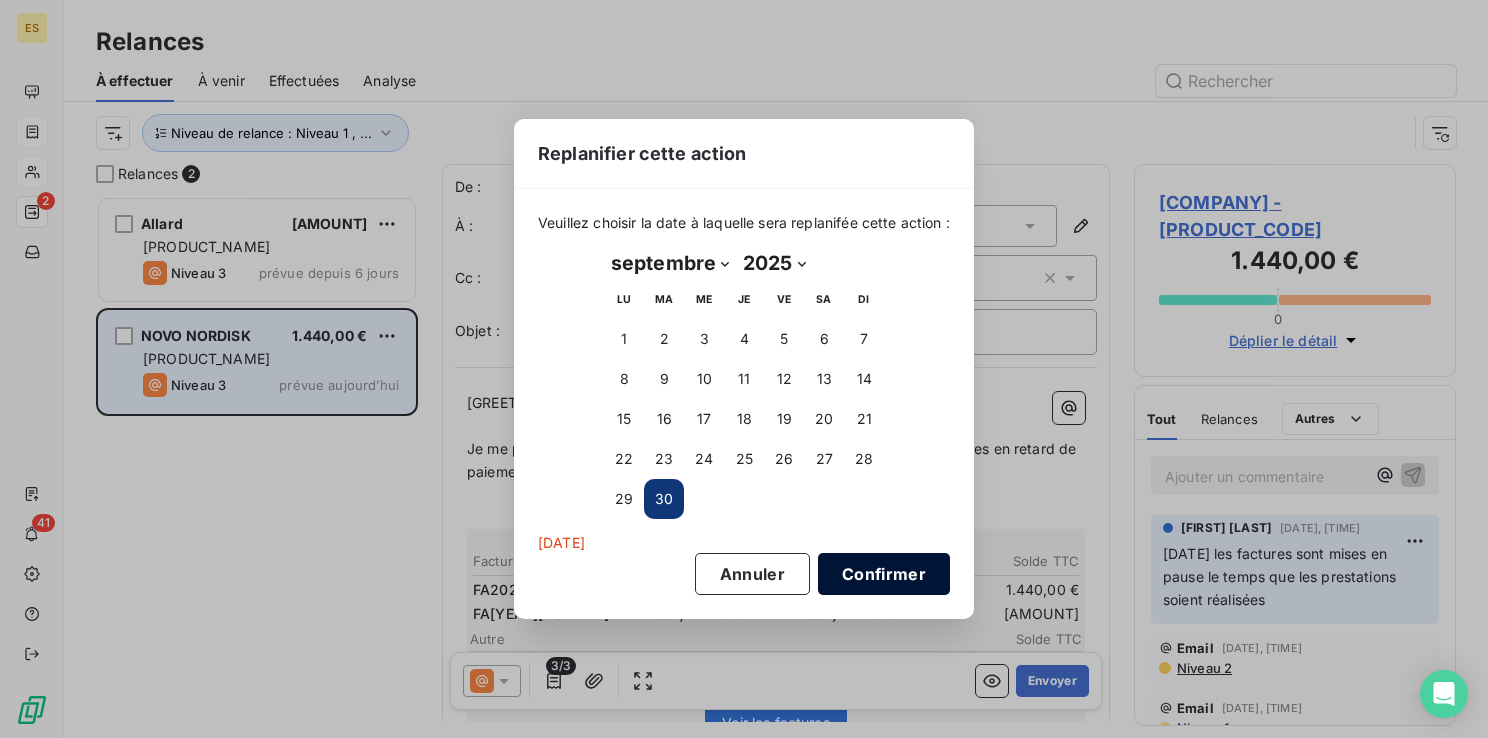 click on "Confirmer" at bounding box center (884, 574) 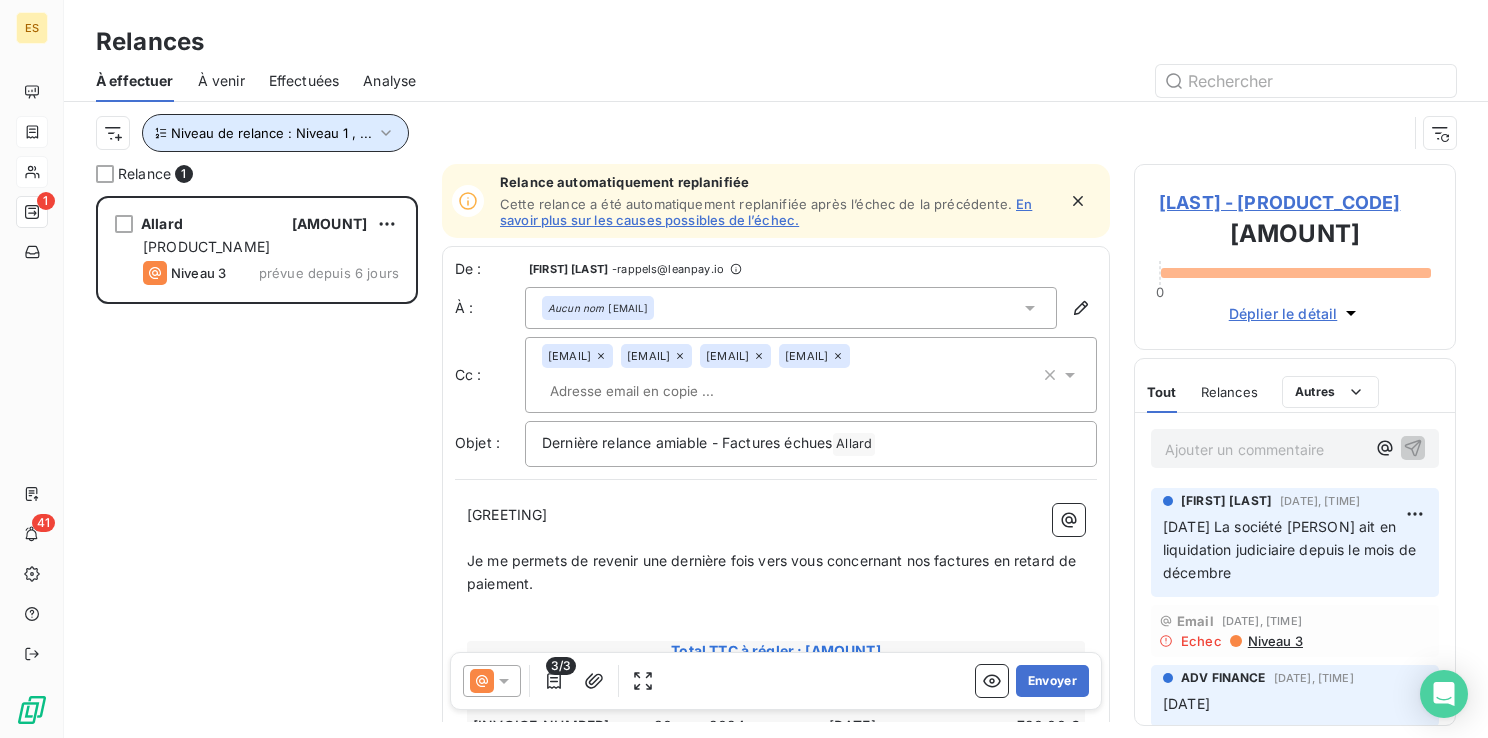 click 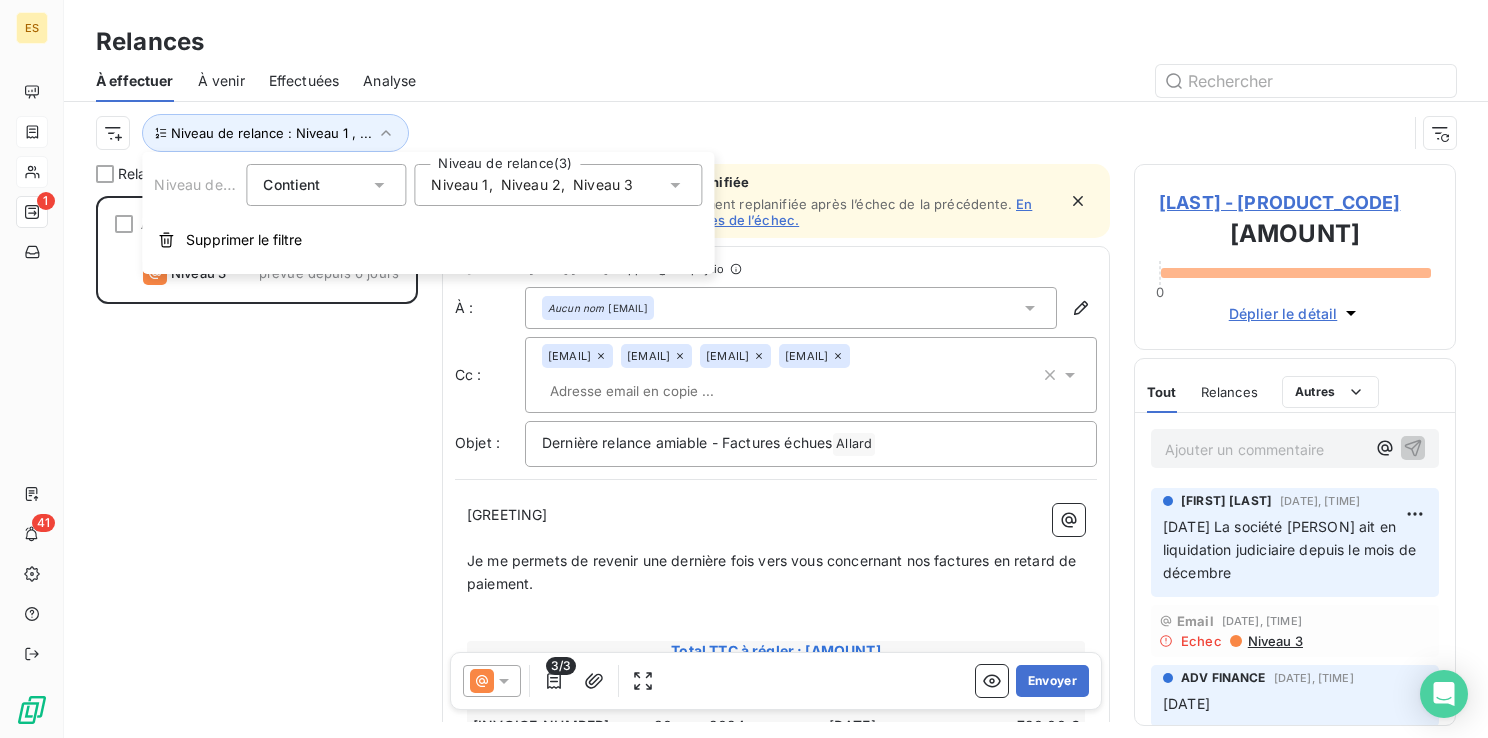 click 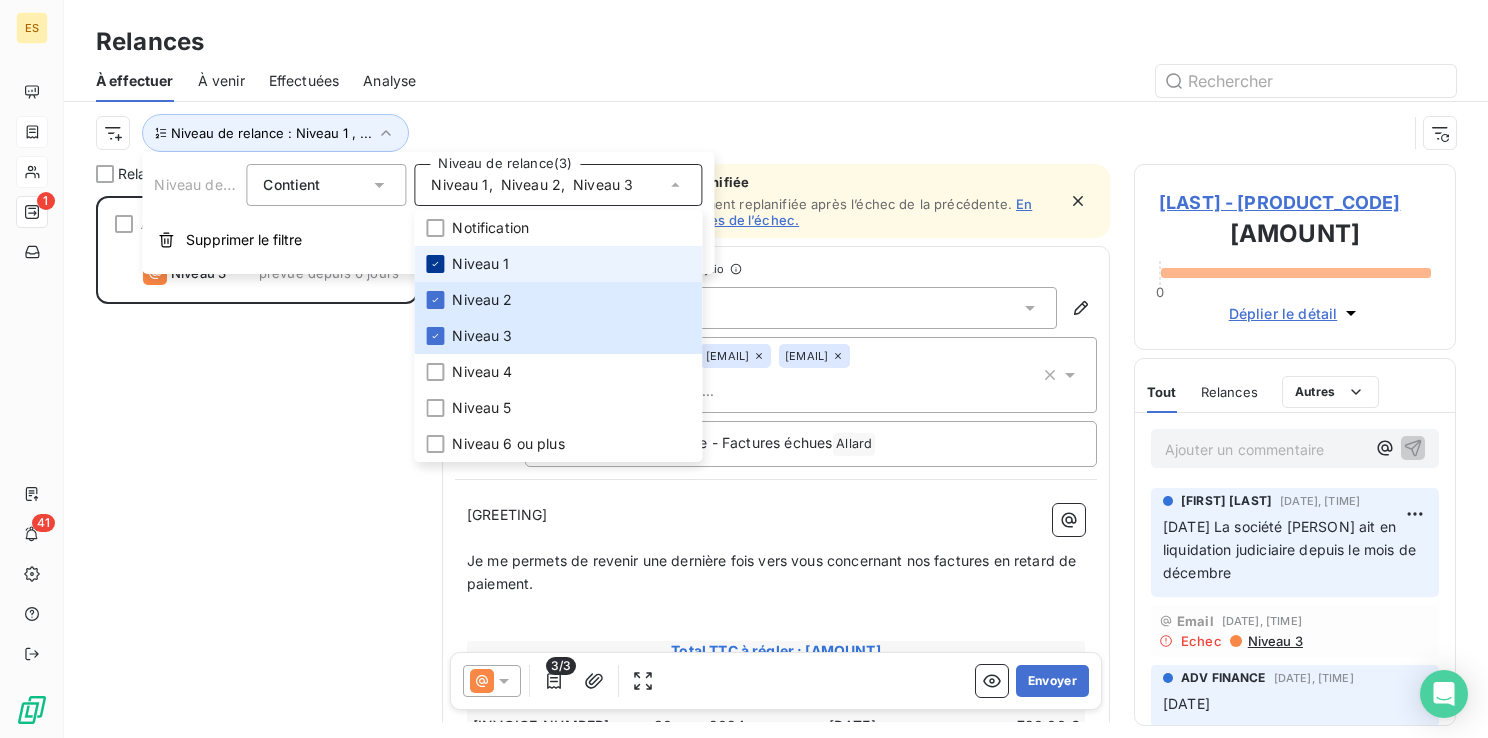 click at bounding box center [435, 264] 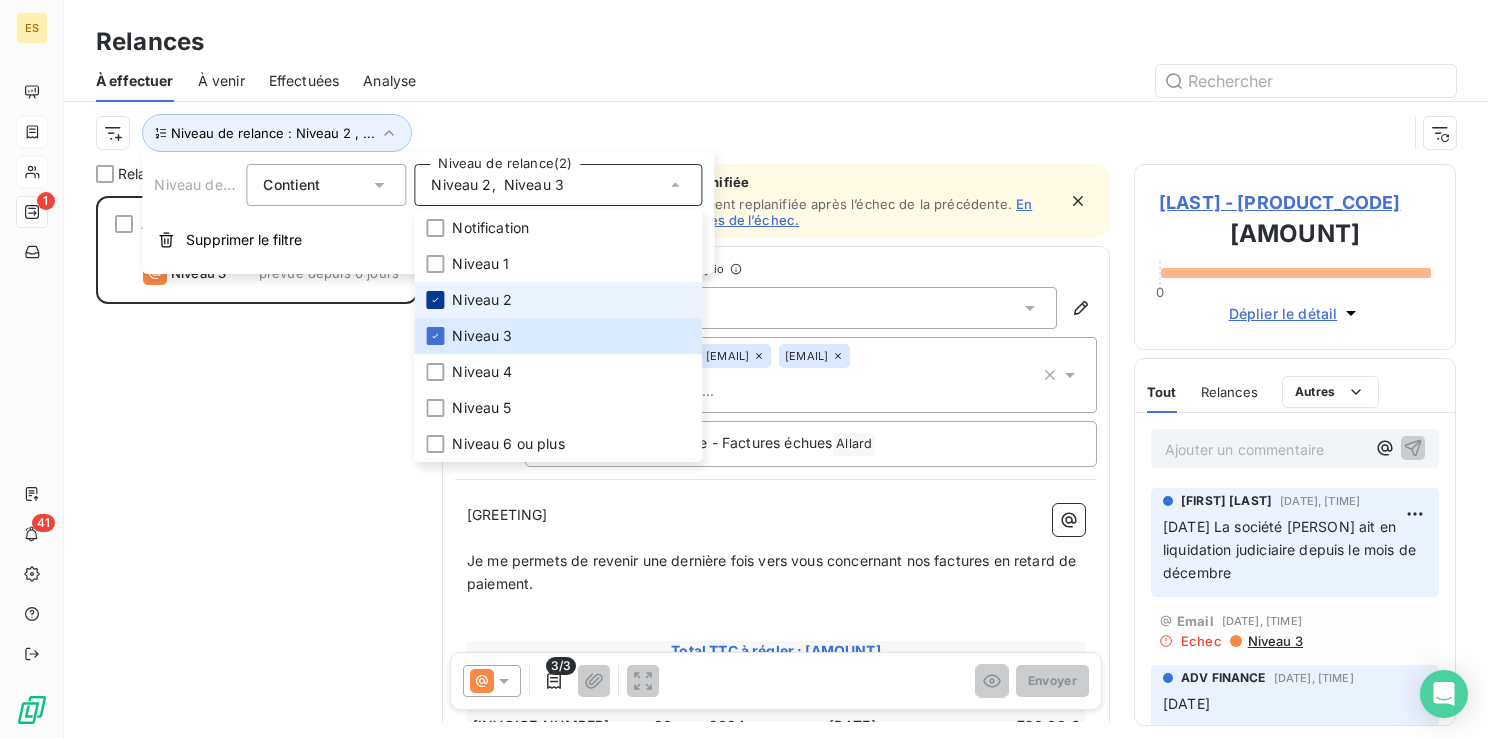 scroll, scrollTop: 16, scrollLeft: 16, axis: both 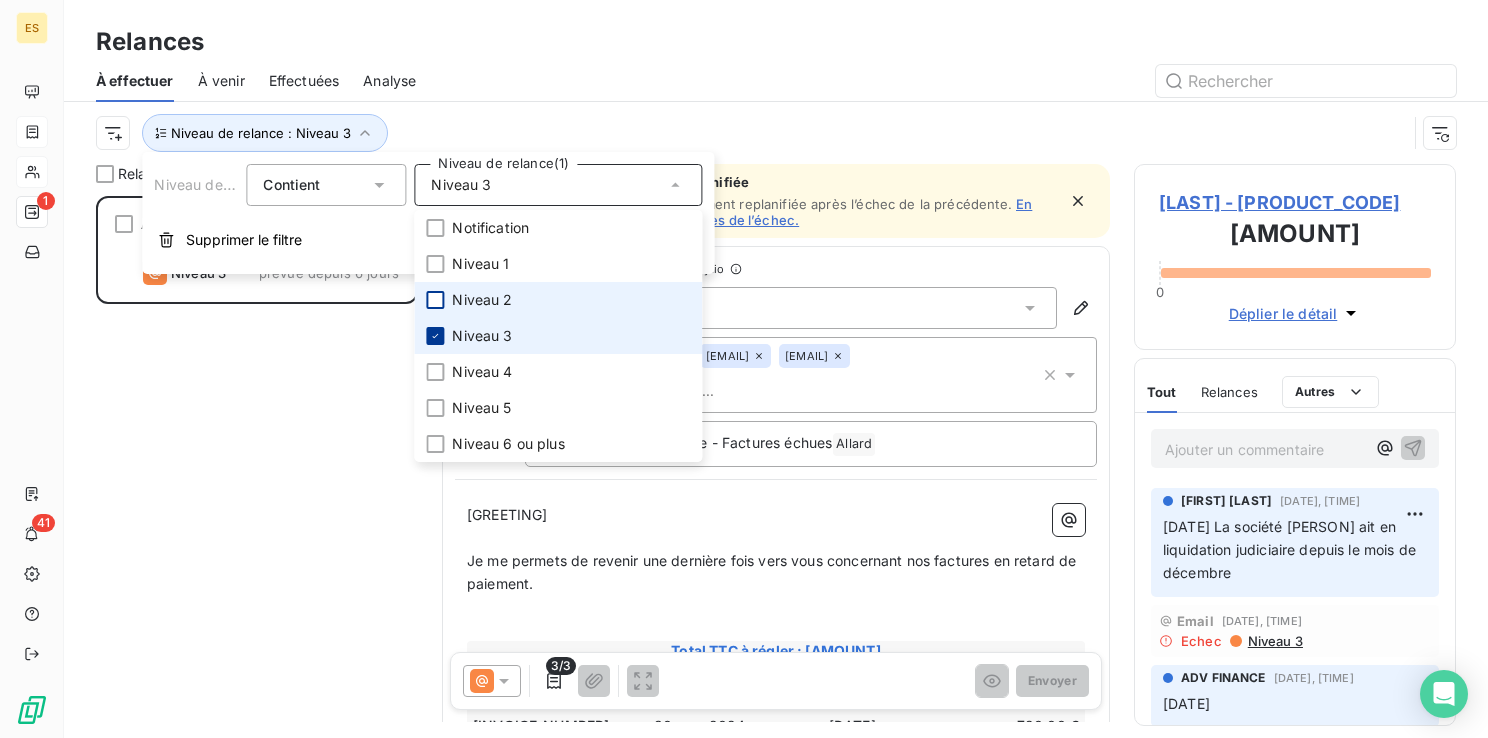 click 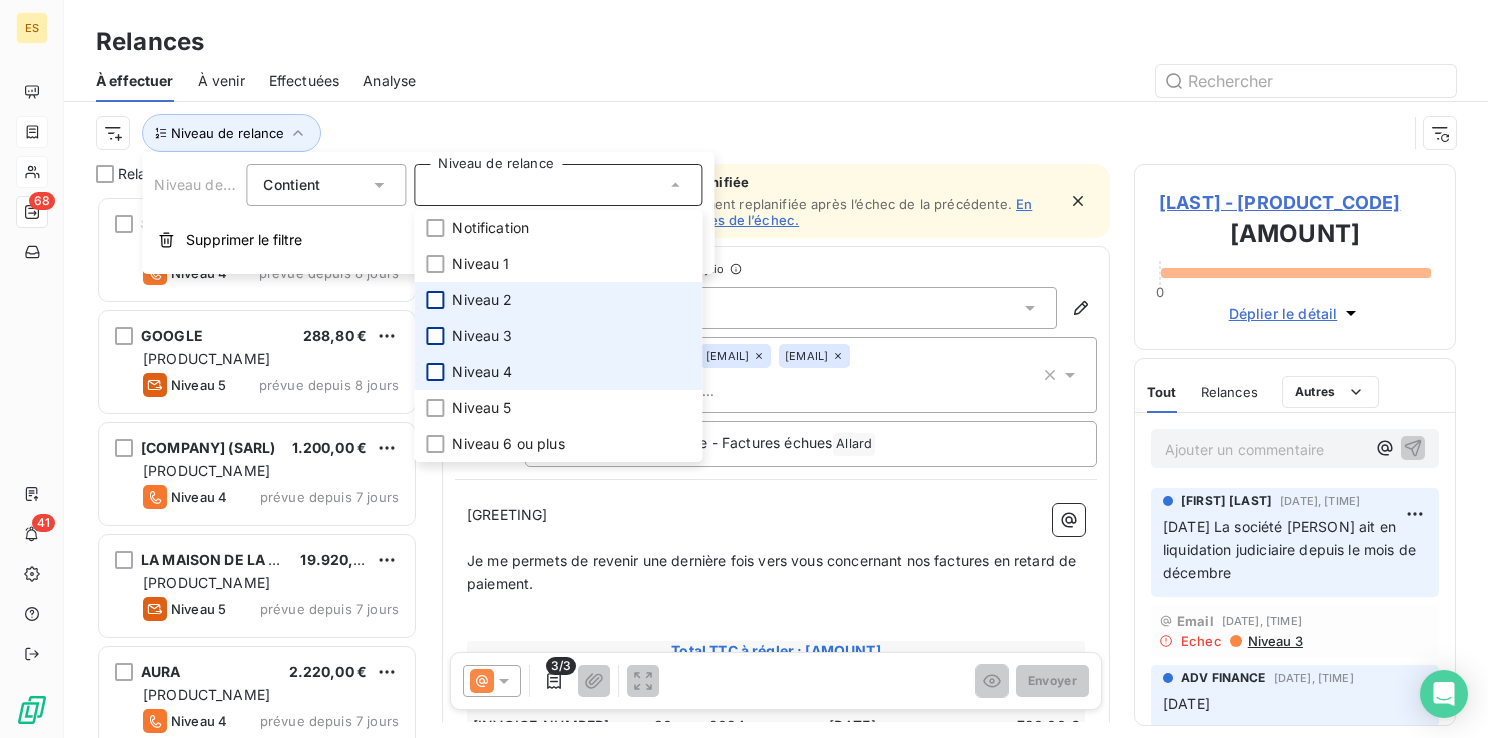 scroll, scrollTop: 16, scrollLeft: 16, axis: both 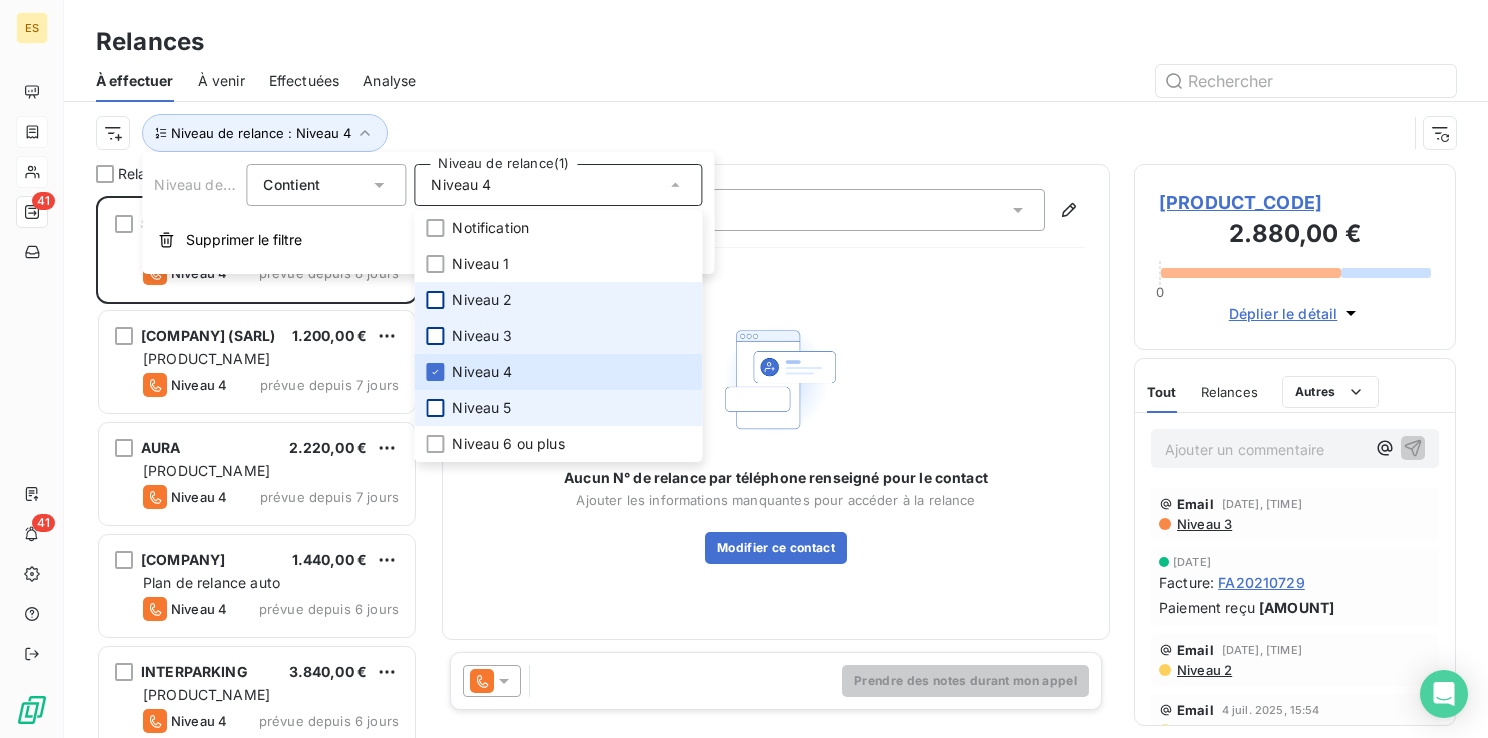 click at bounding box center (435, 408) 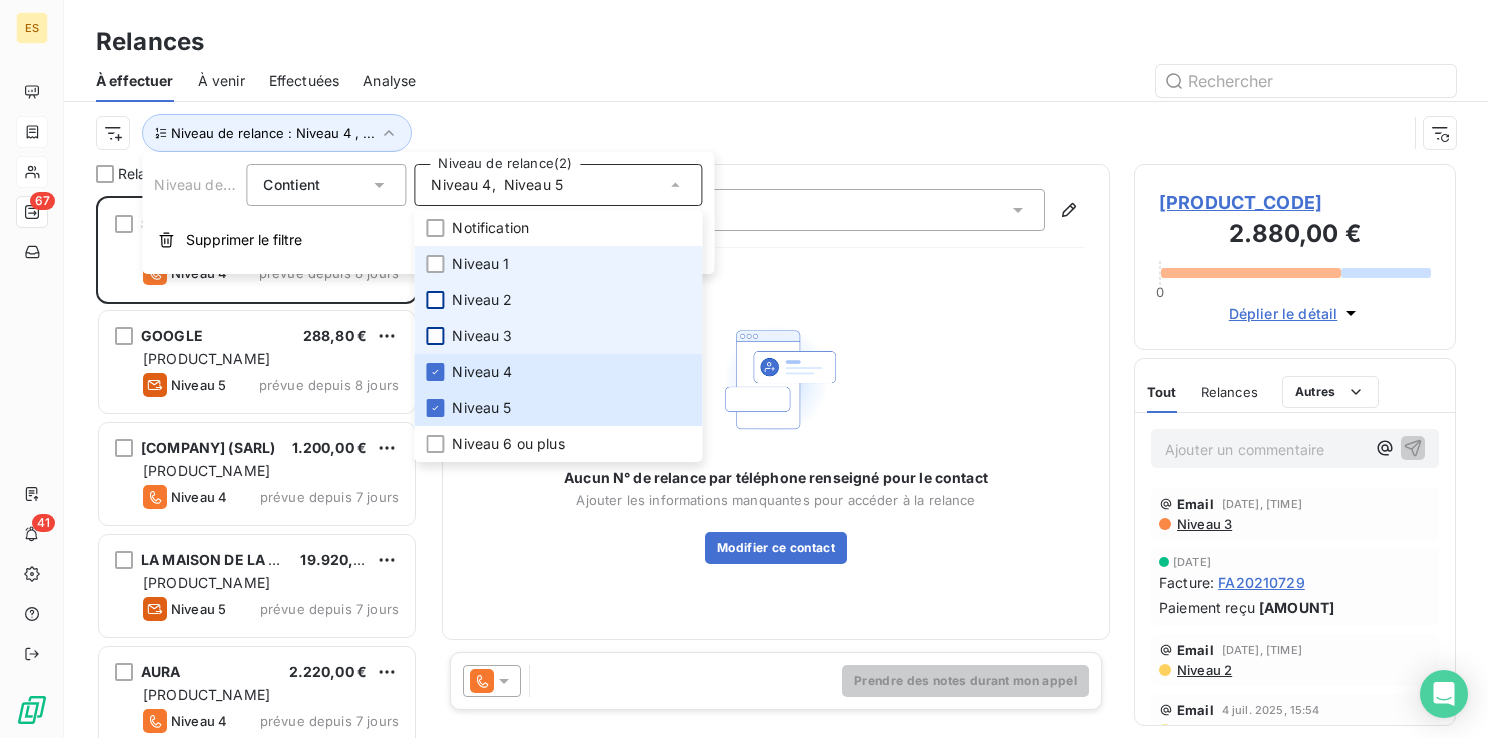 scroll, scrollTop: 16, scrollLeft: 16, axis: both 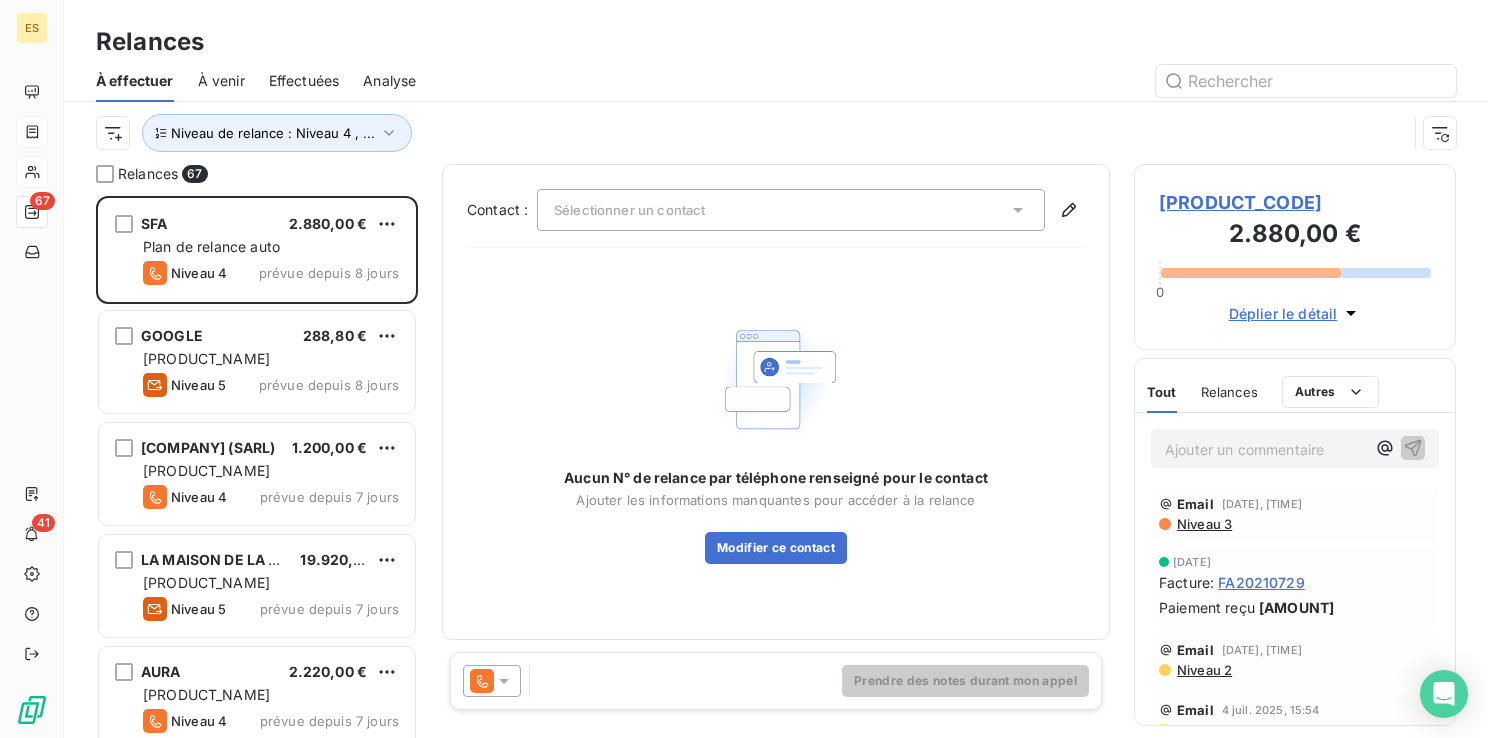 click at bounding box center [948, 81] 